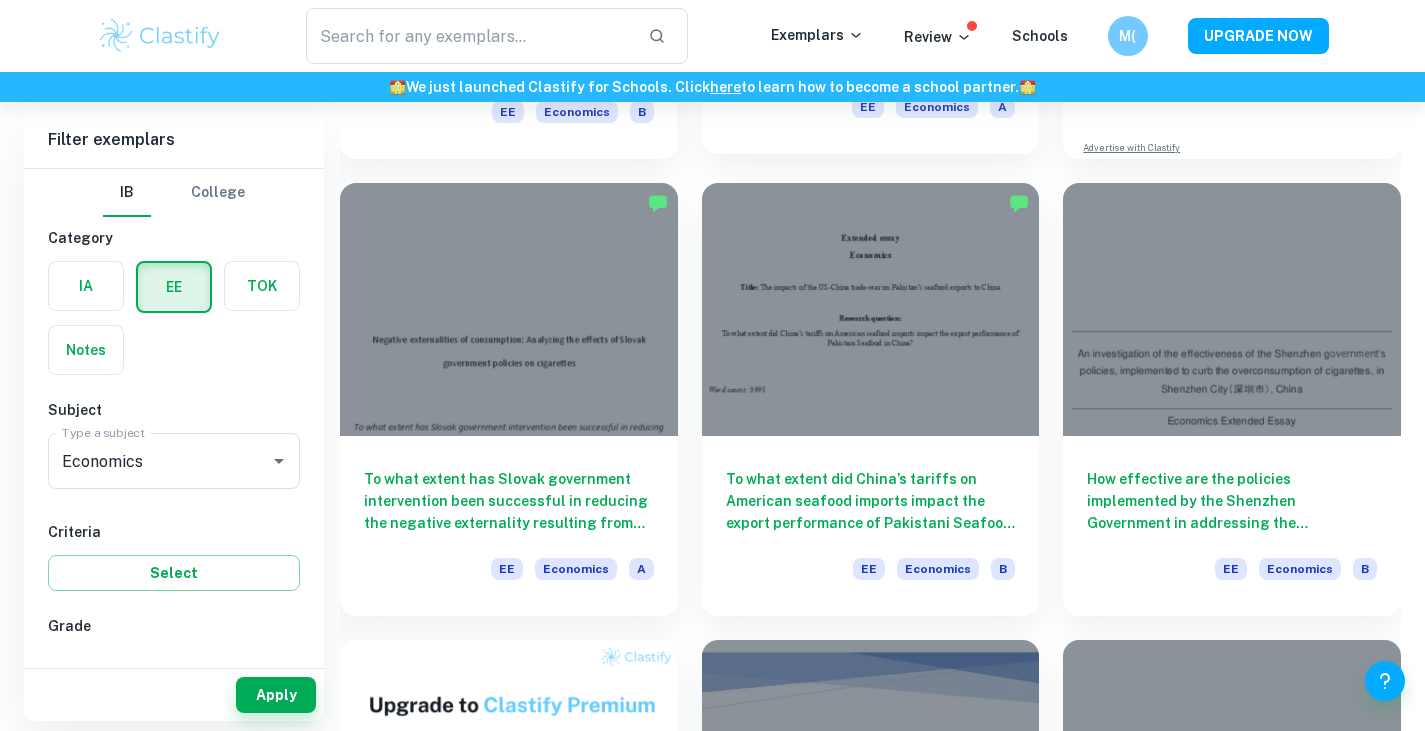 scroll, scrollTop: 529, scrollLeft: 0, axis: vertical 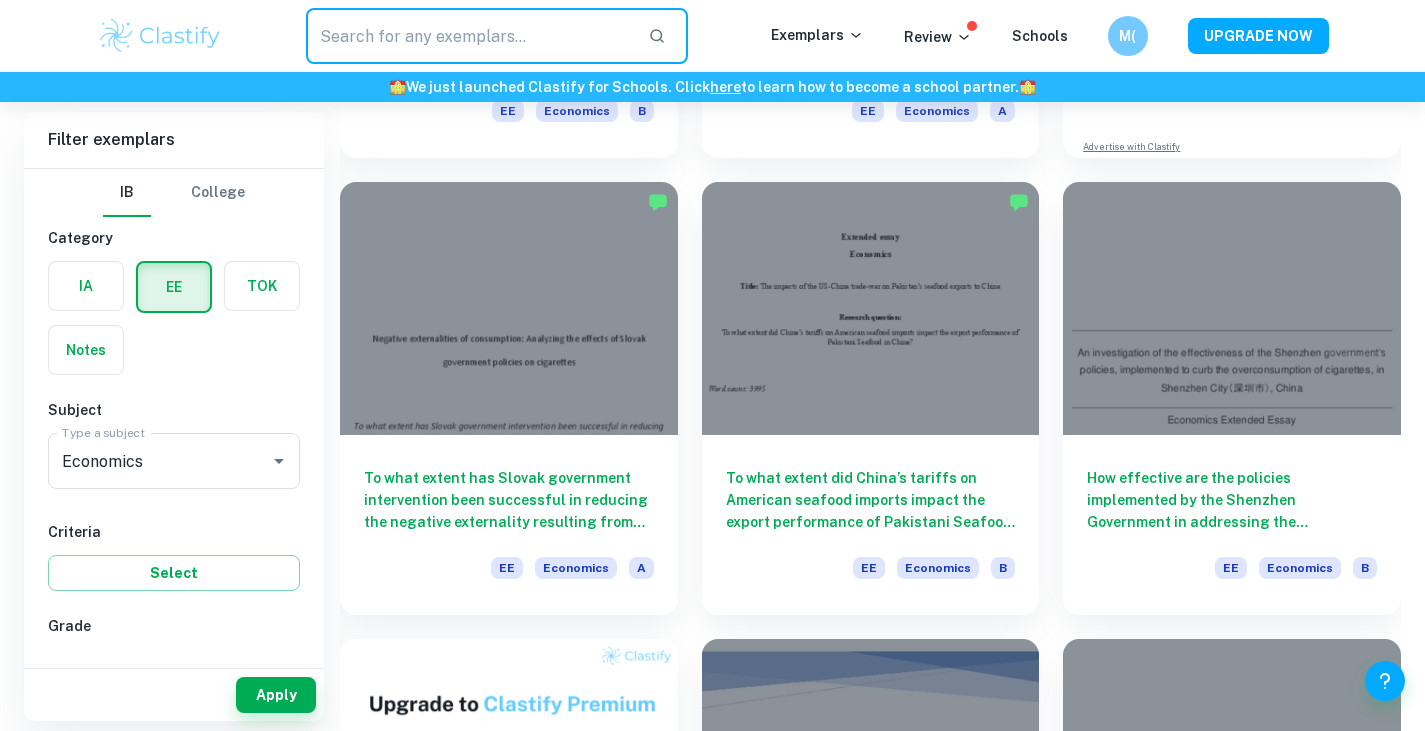 click at bounding box center (469, 36) 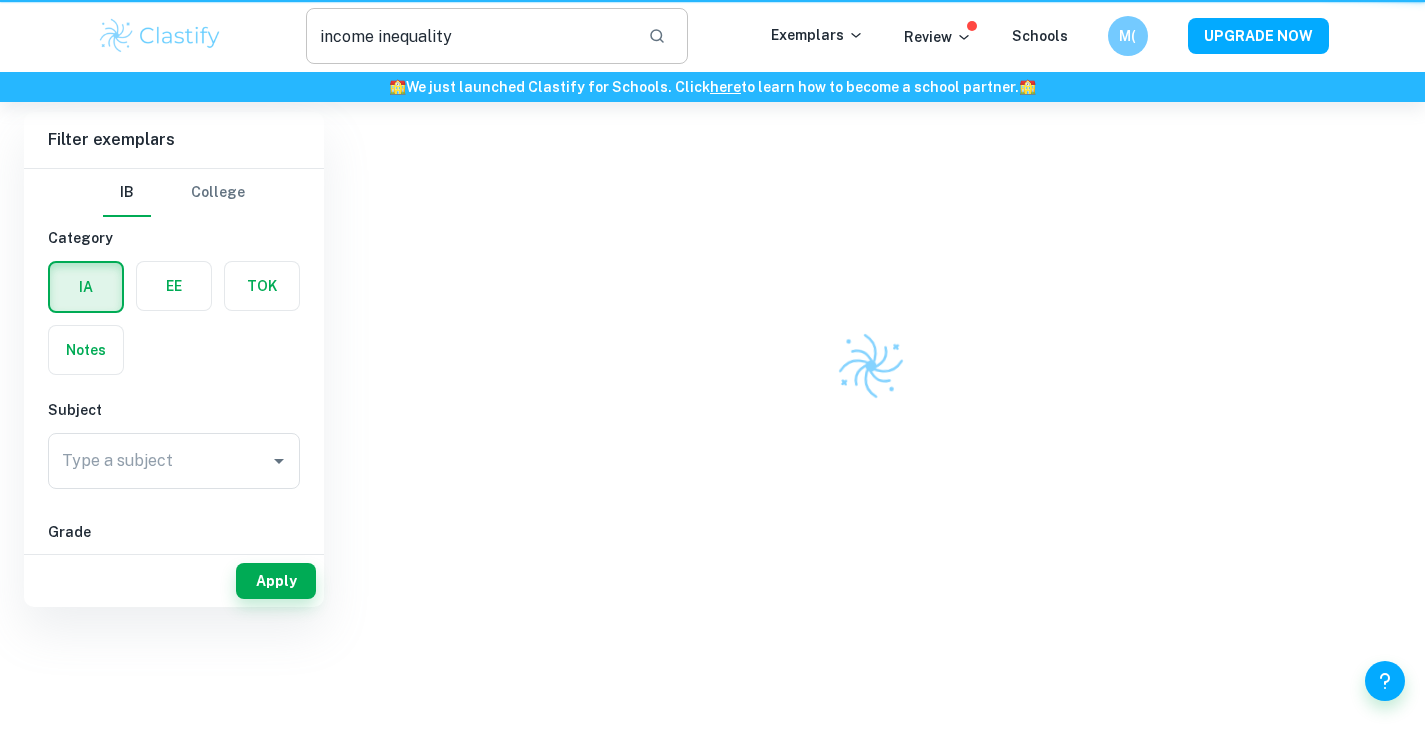 scroll, scrollTop: 0, scrollLeft: 0, axis: both 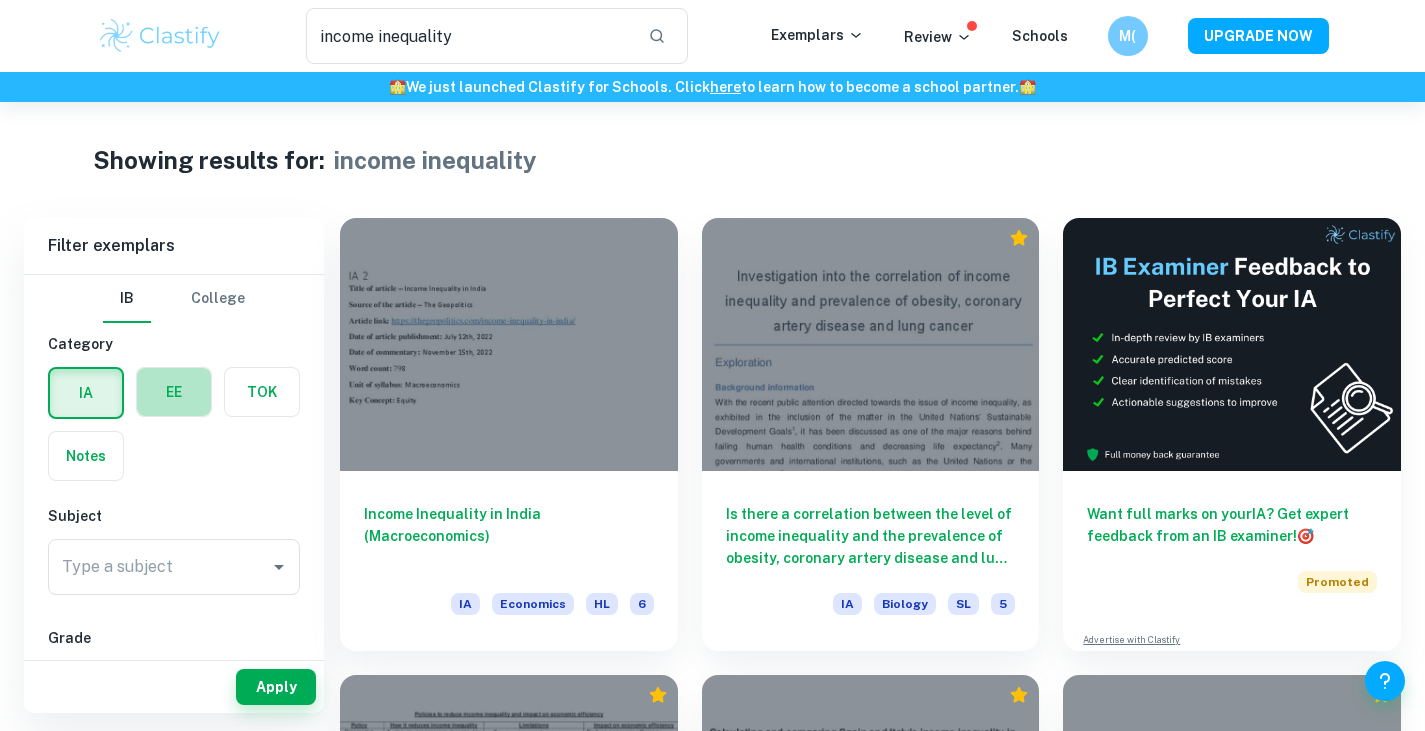 click at bounding box center (174, 392) 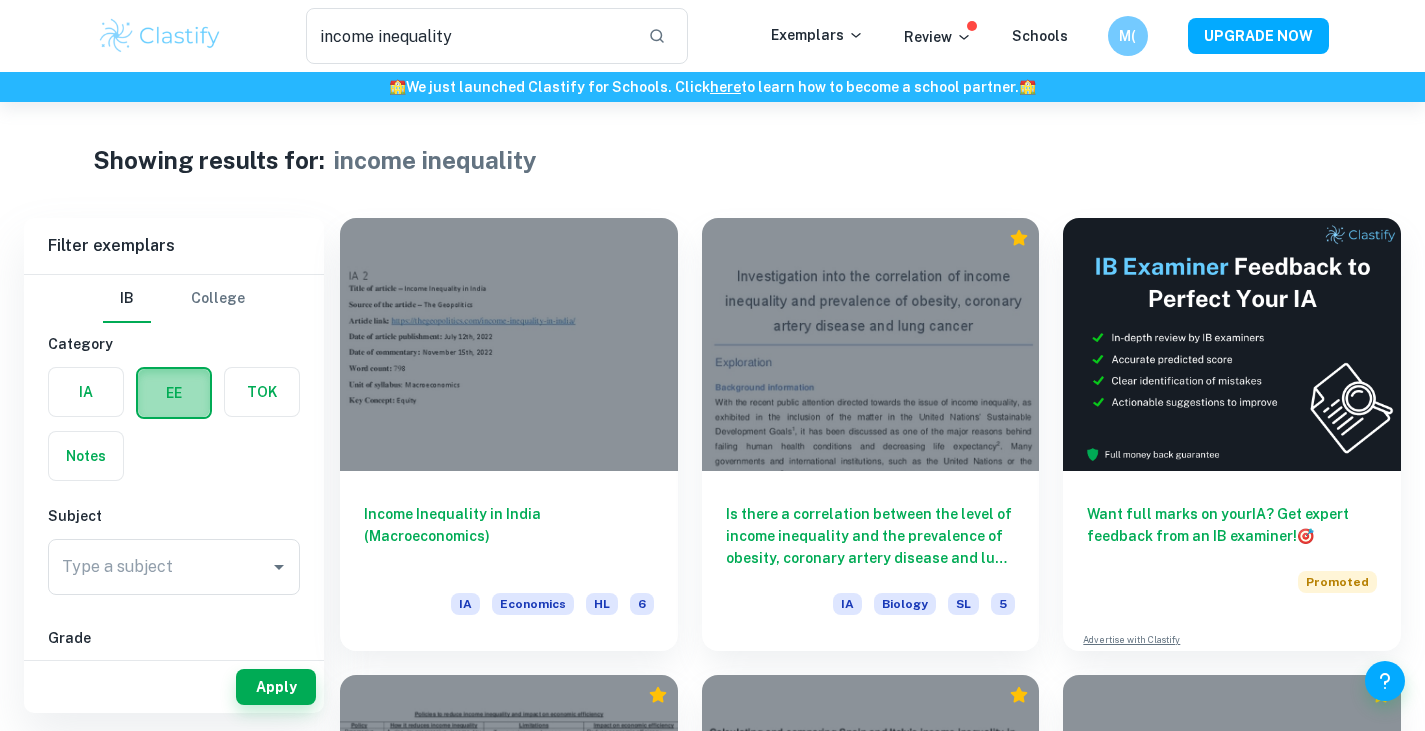 click at bounding box center (174, 393) 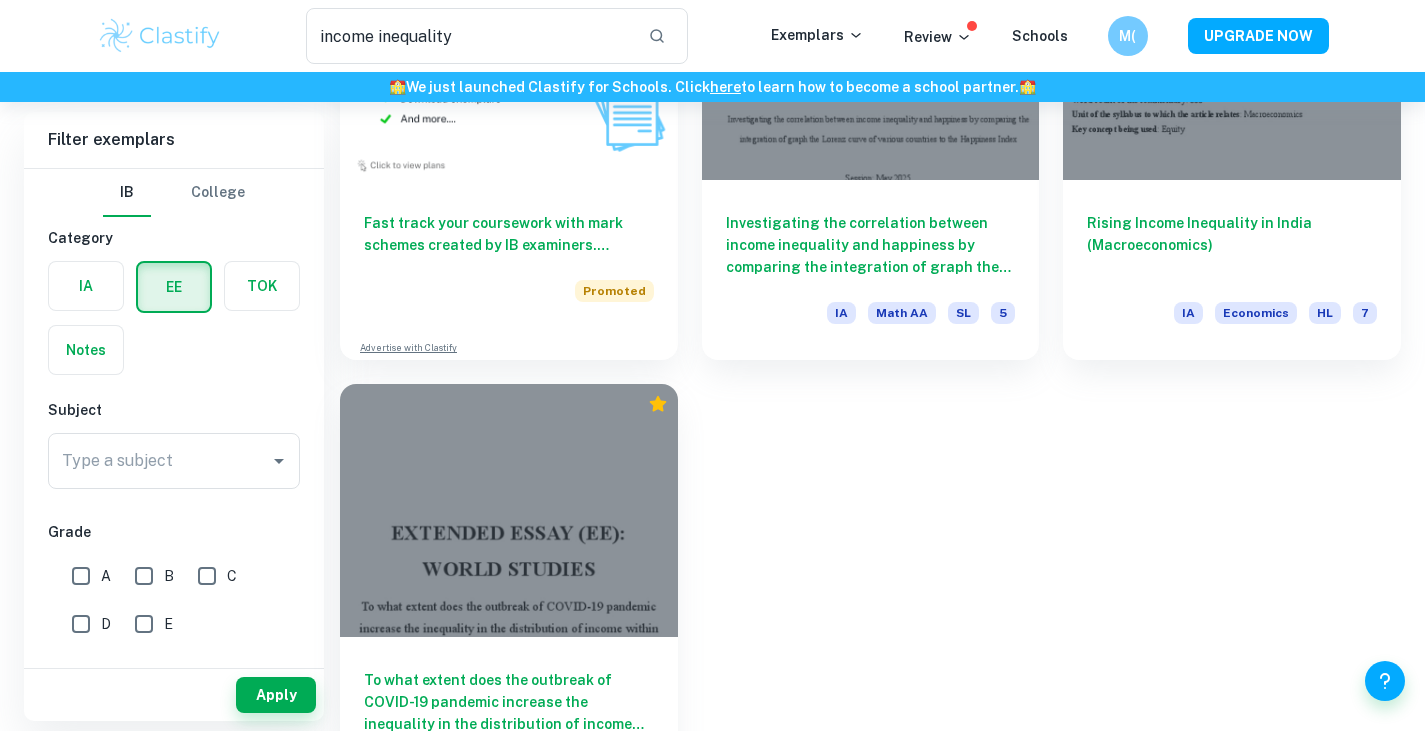 scroll, scrollTop: 1292, scrollLeft: 0, axis: vertical 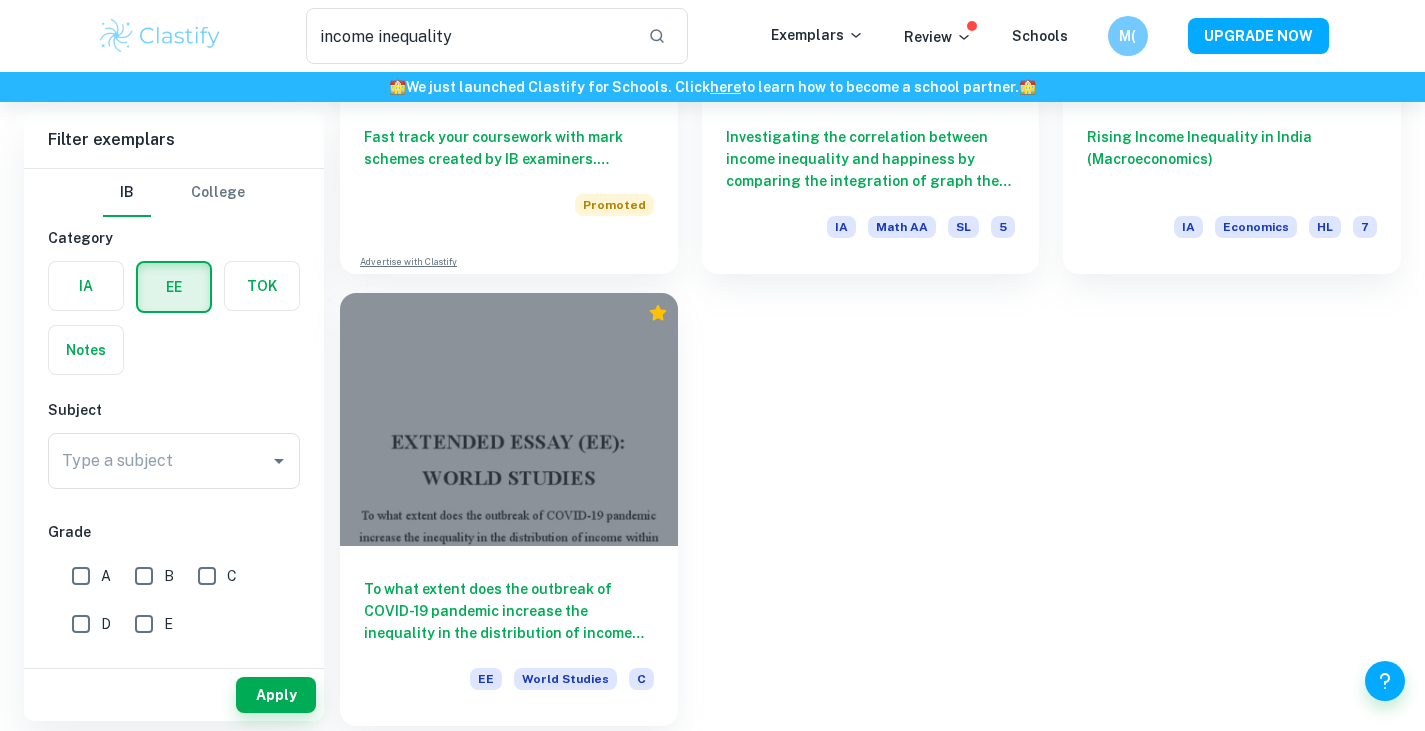 click on "To what extent does the outbreak of COVID-19 pandemic increase the inequality in the distribution of income within Malaysia and what does the Malaysian government do to help the lower income people ? EE World Studies C" at bounding box center [509, 636] 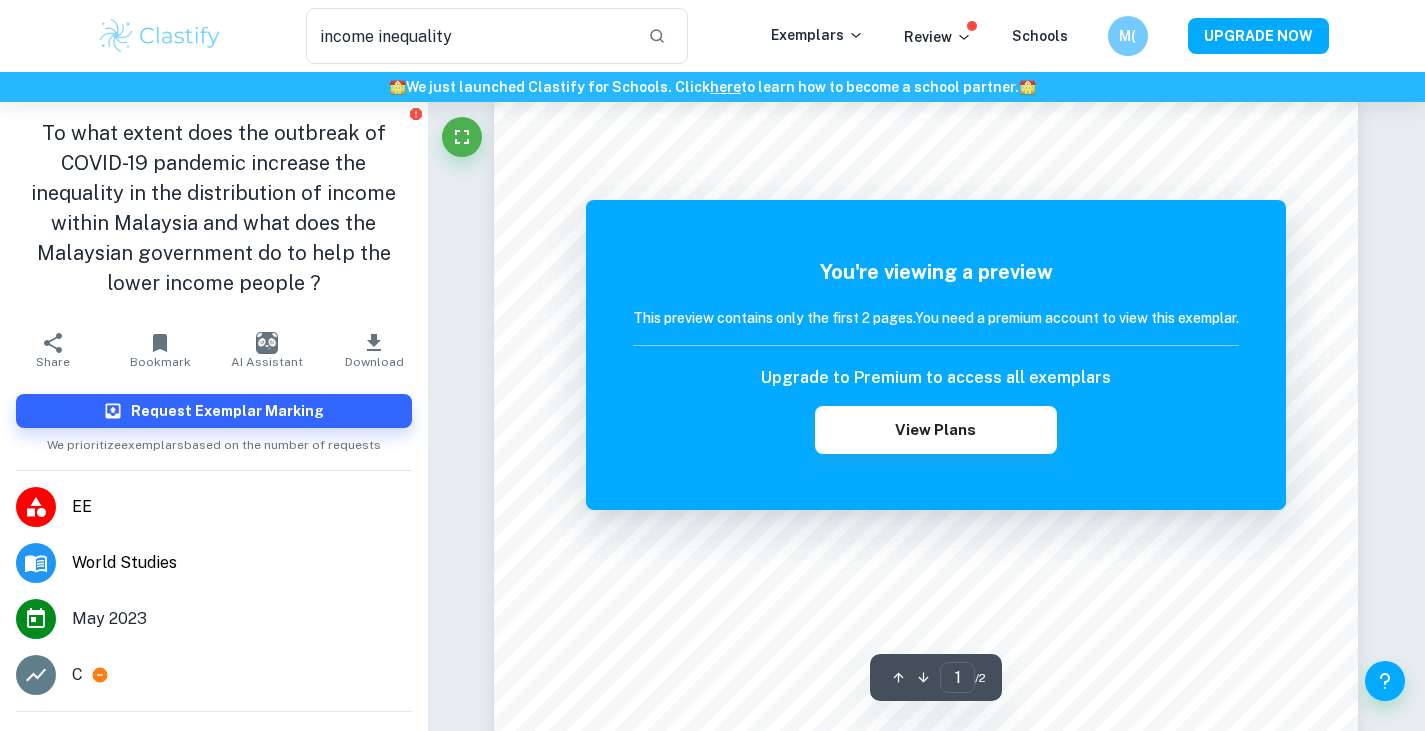 scroll, scrollTop: 255, scrollLeft: 0, axis: vertical 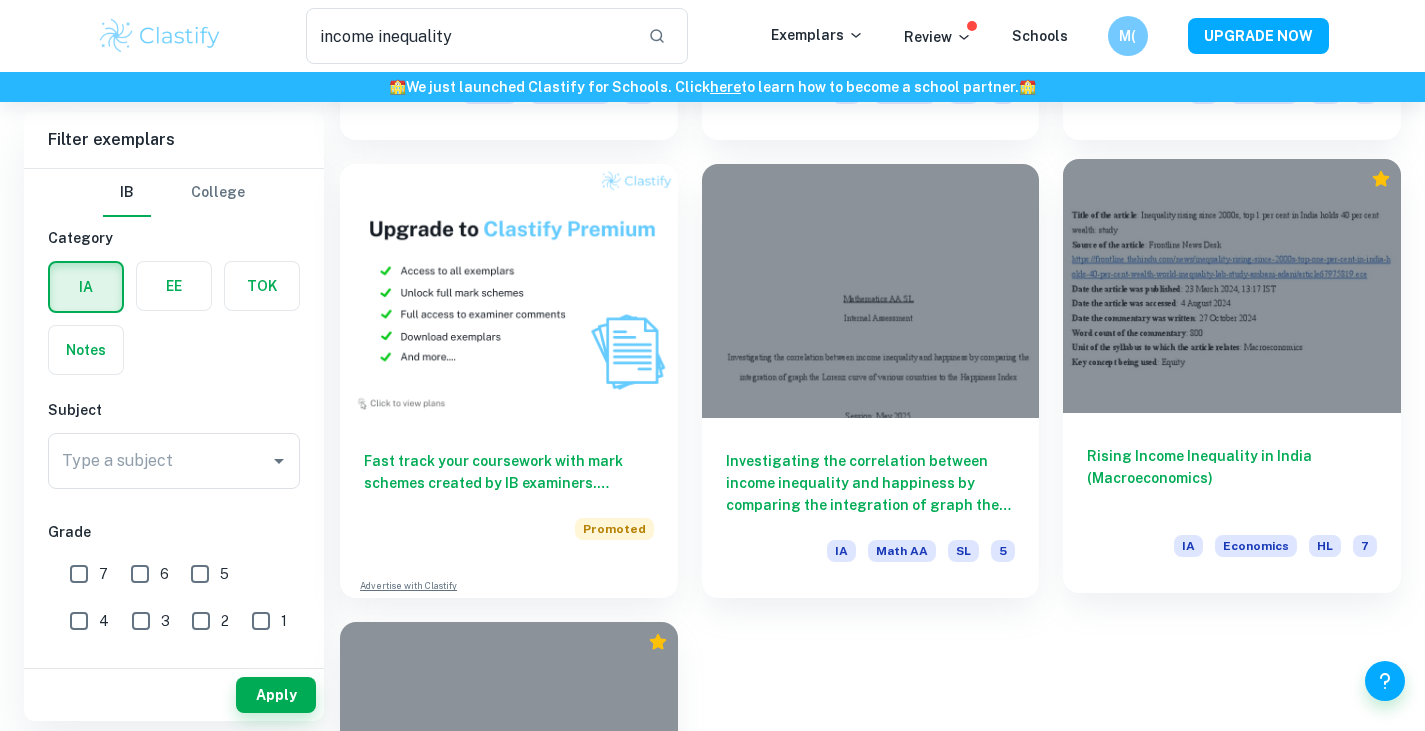 click at bounding box center (1232, 285) 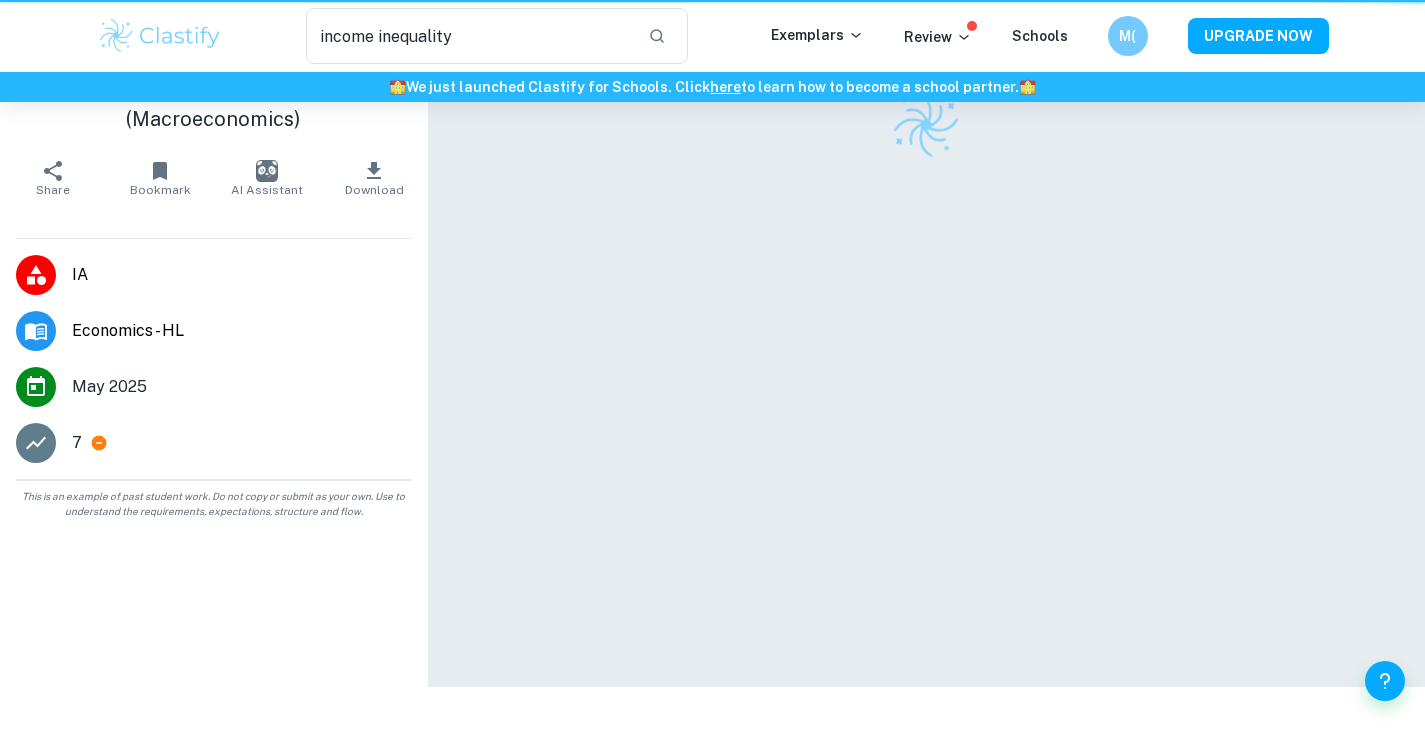 scroll, scrollTop: 0, scrollLeft: 0, axis: both 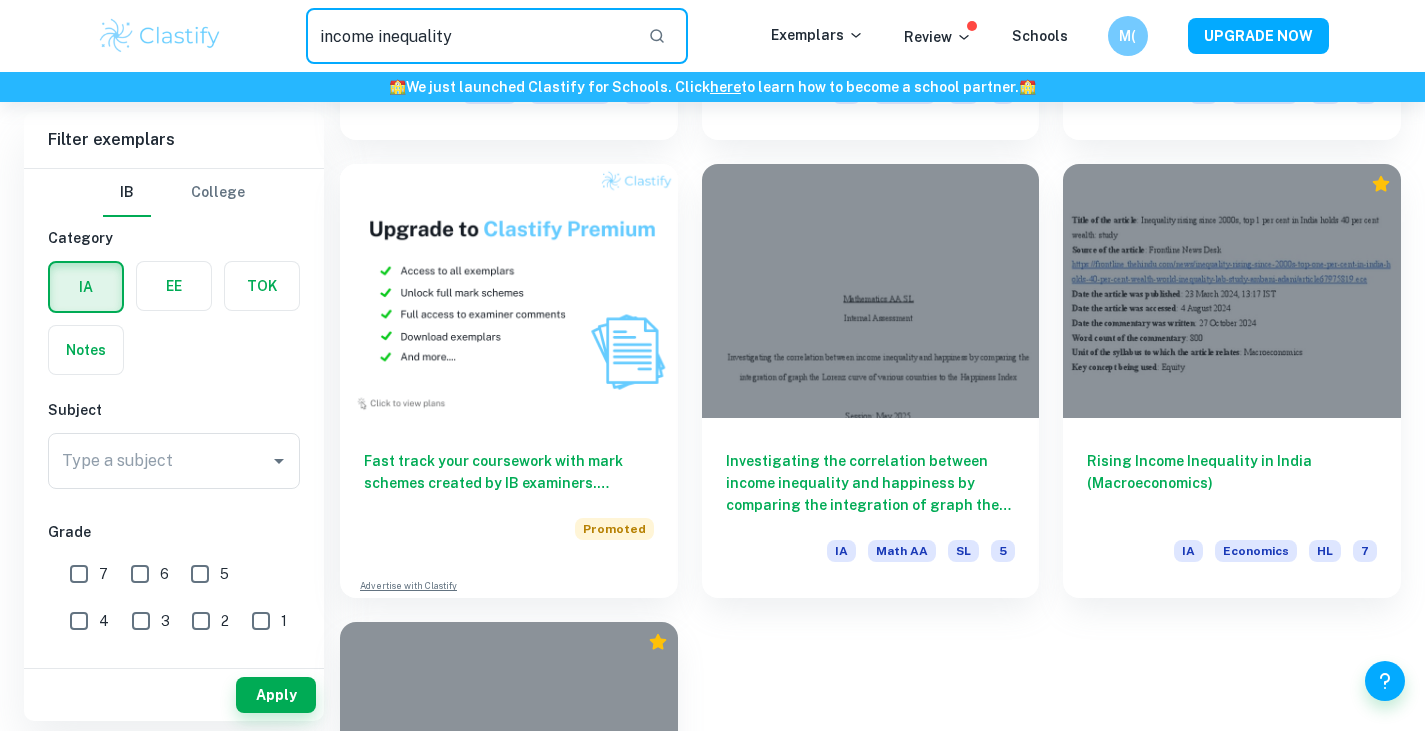 click on "income inequality" at bounding box center (469, 36) 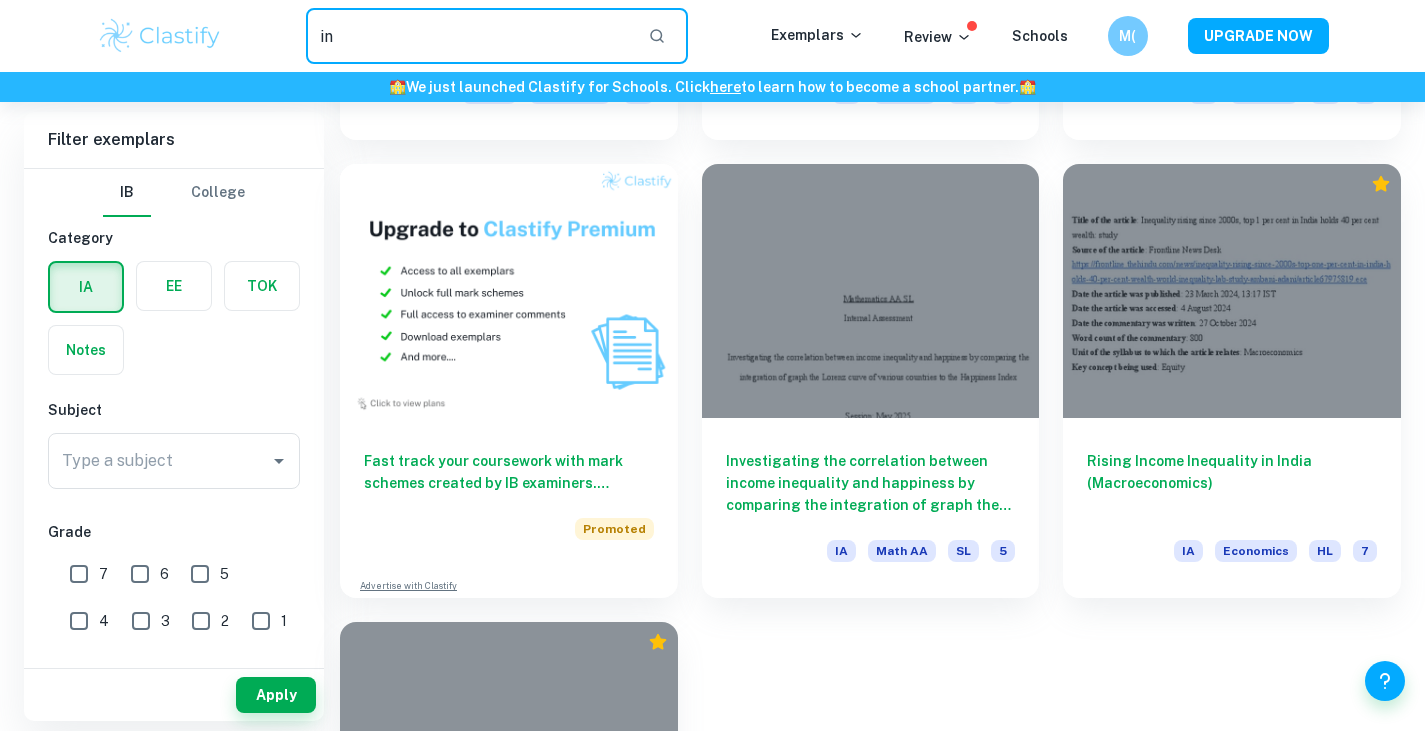 type on "i" 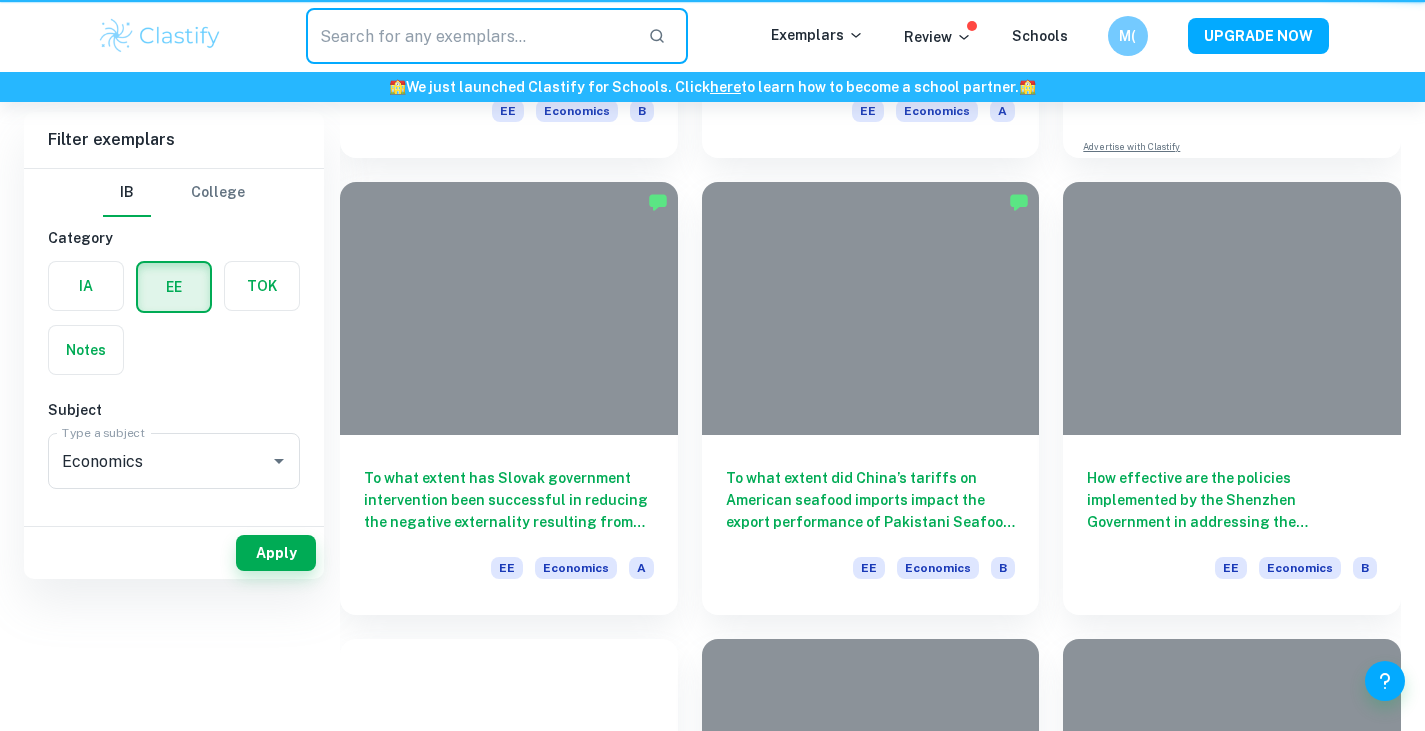scroll, scrollTop: 0, scrollLeft: 0, axis: both 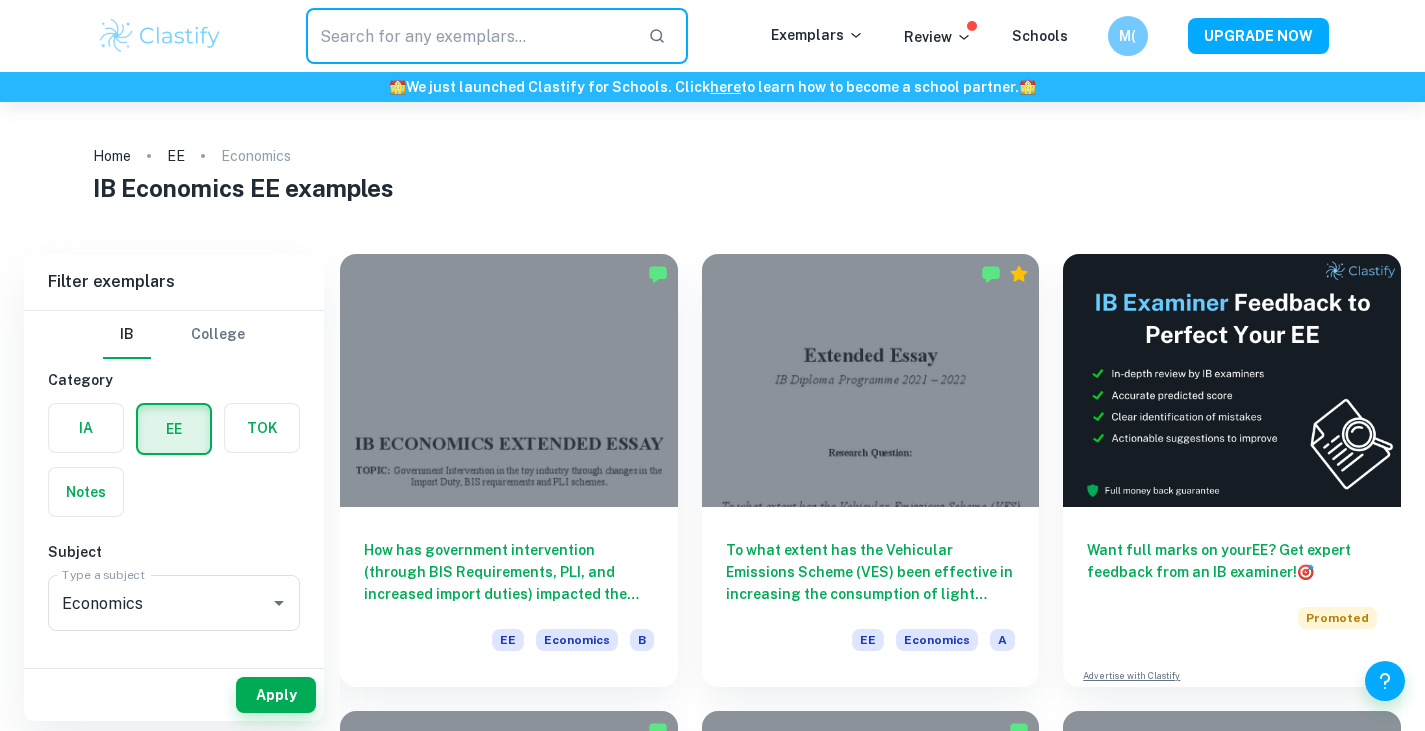 type 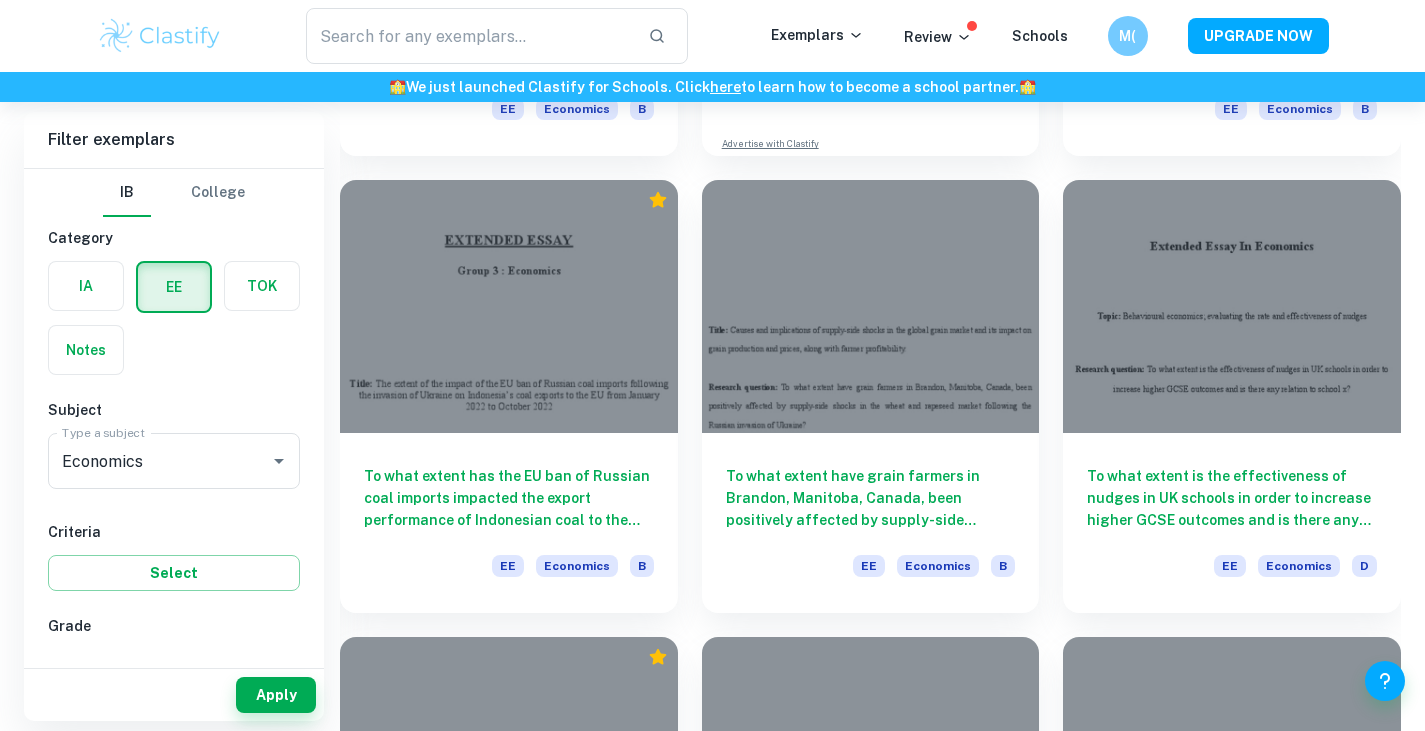 scroll, scrollTop: 3753, scrollLeft: 0, axis: vertical 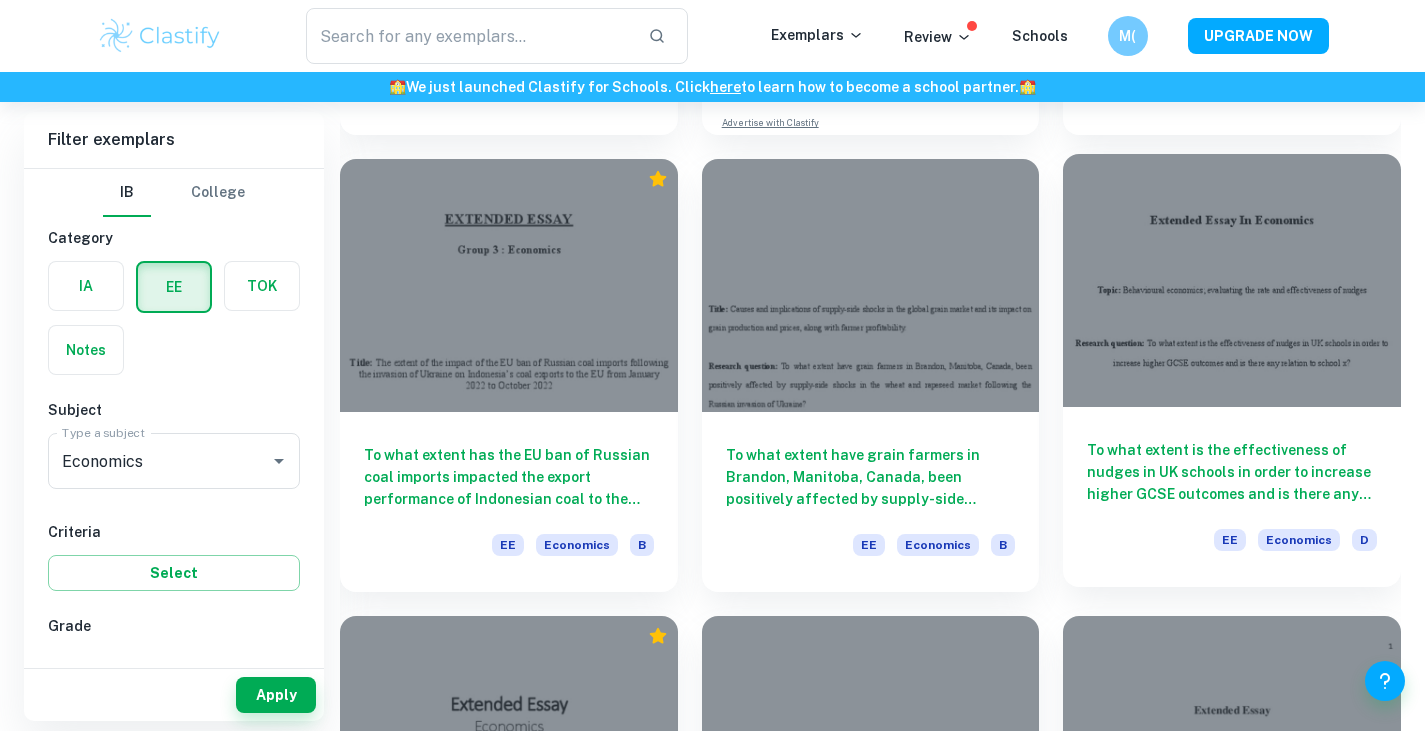 click on "To what extent is the effectiveness of nudges in UK schools in order to increase higher GCSE outcomes and is there any relation to school x? EE Economics D" at bounding box center (1232, 497) 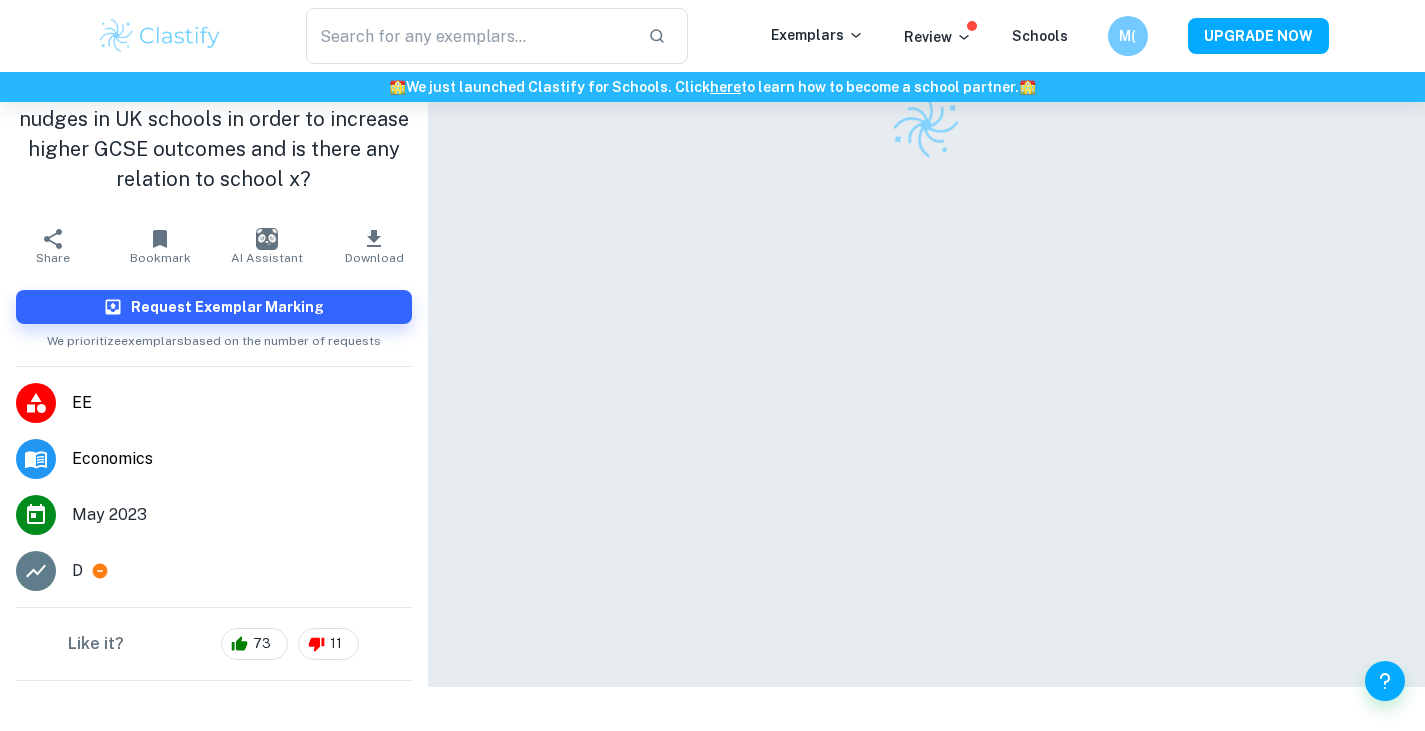scroll, scrollTop: 0, scrollLeft: 0, axis: both 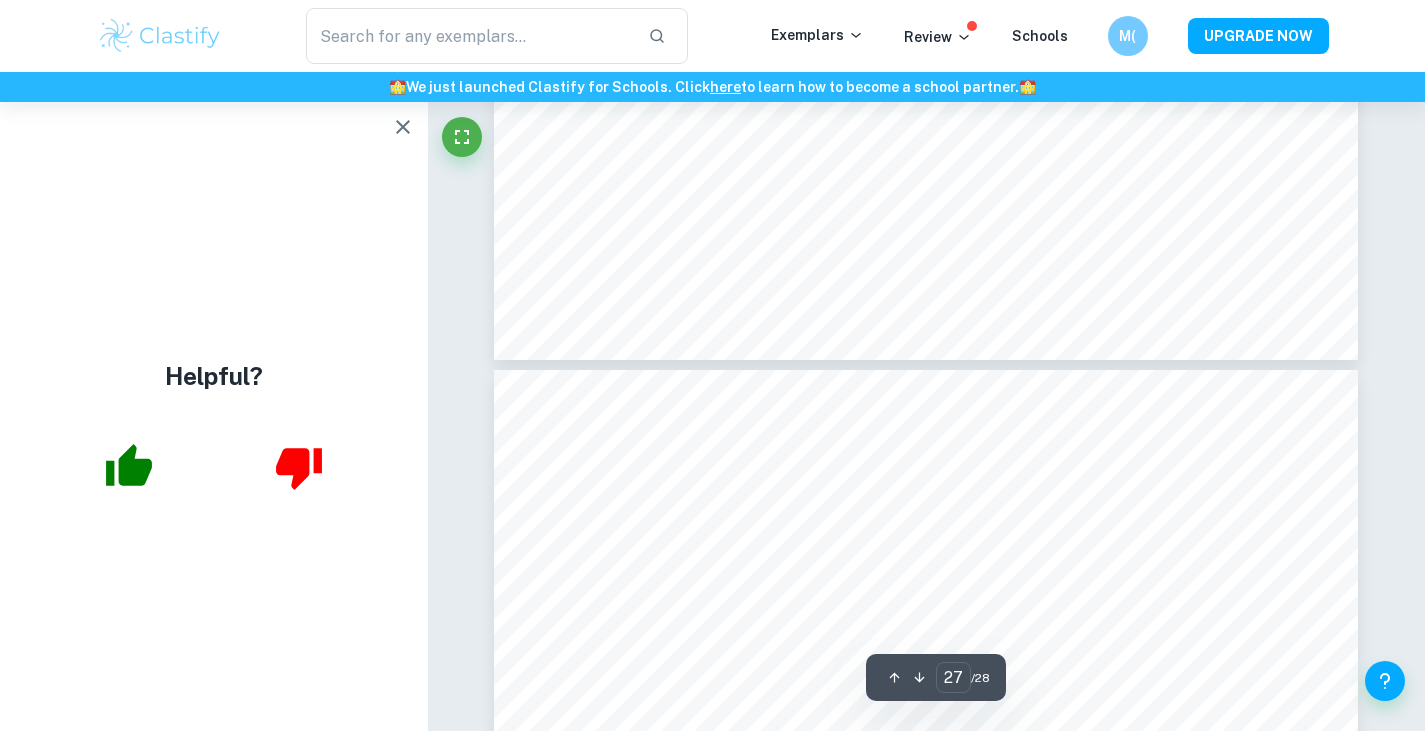 type on "28" 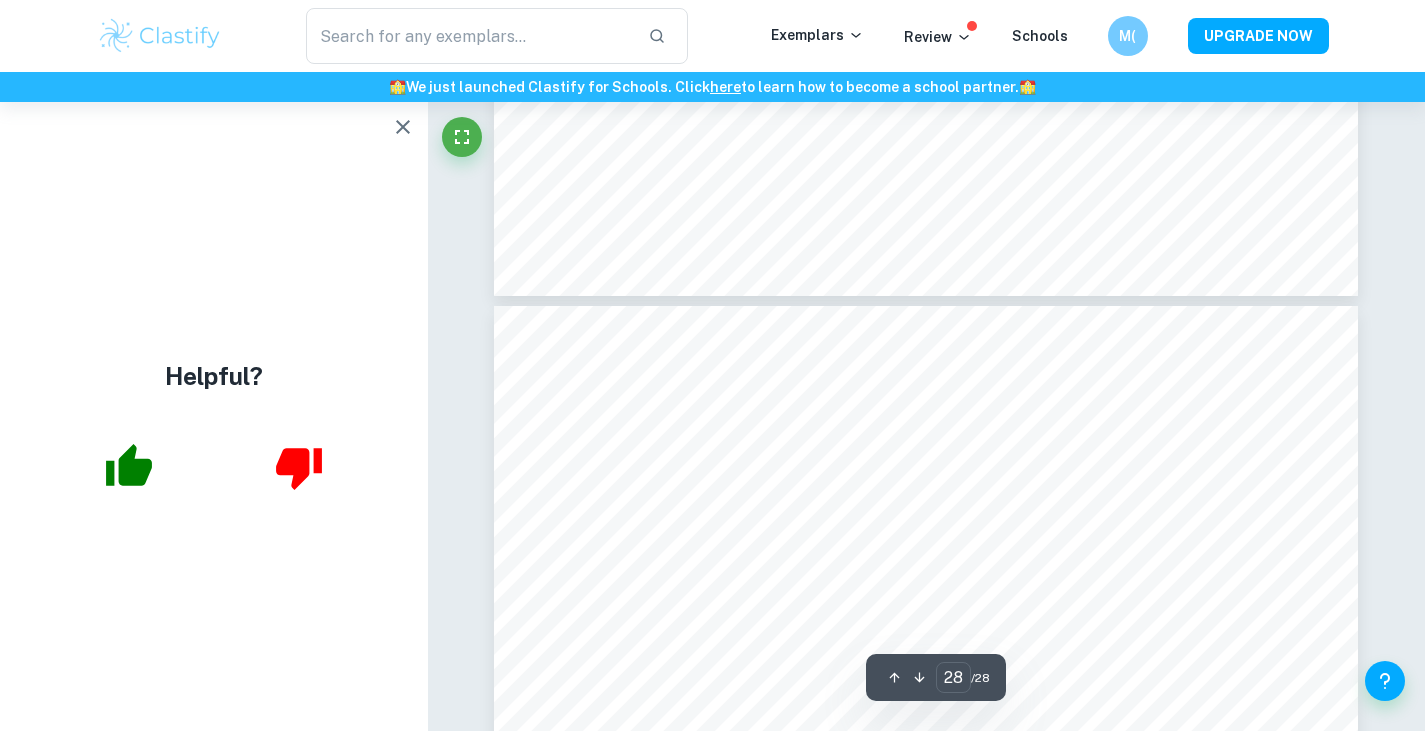 scroll, scrollTop: 33914, scrollLeft: 0, axis: vertical 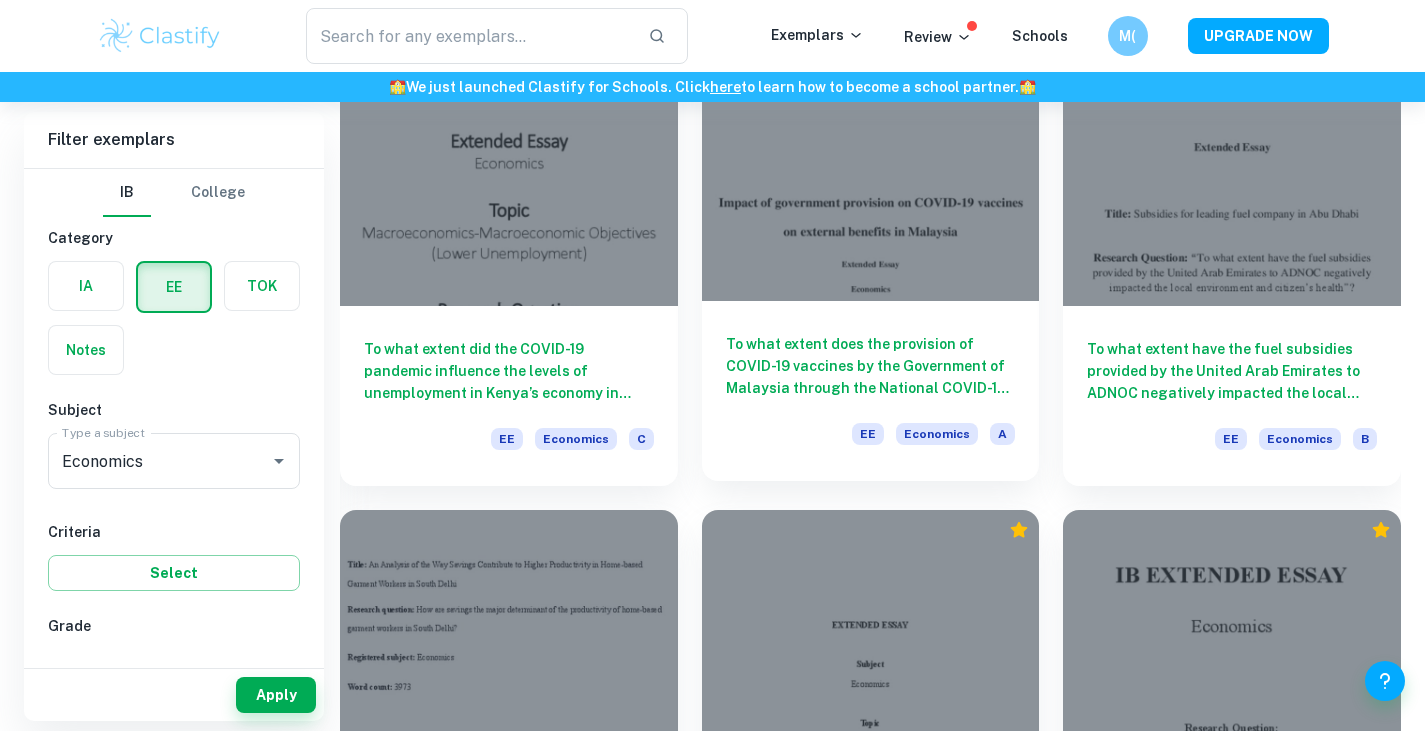click on "To what extent does the provision of COVID-19 vaccines by the Government of Malaysia through the National COVID-19 Immunisation Programme (NCIP) effective to recover the GDP and reduce the unemployment rate in Malaysia?" at bounding box center [871, 366] 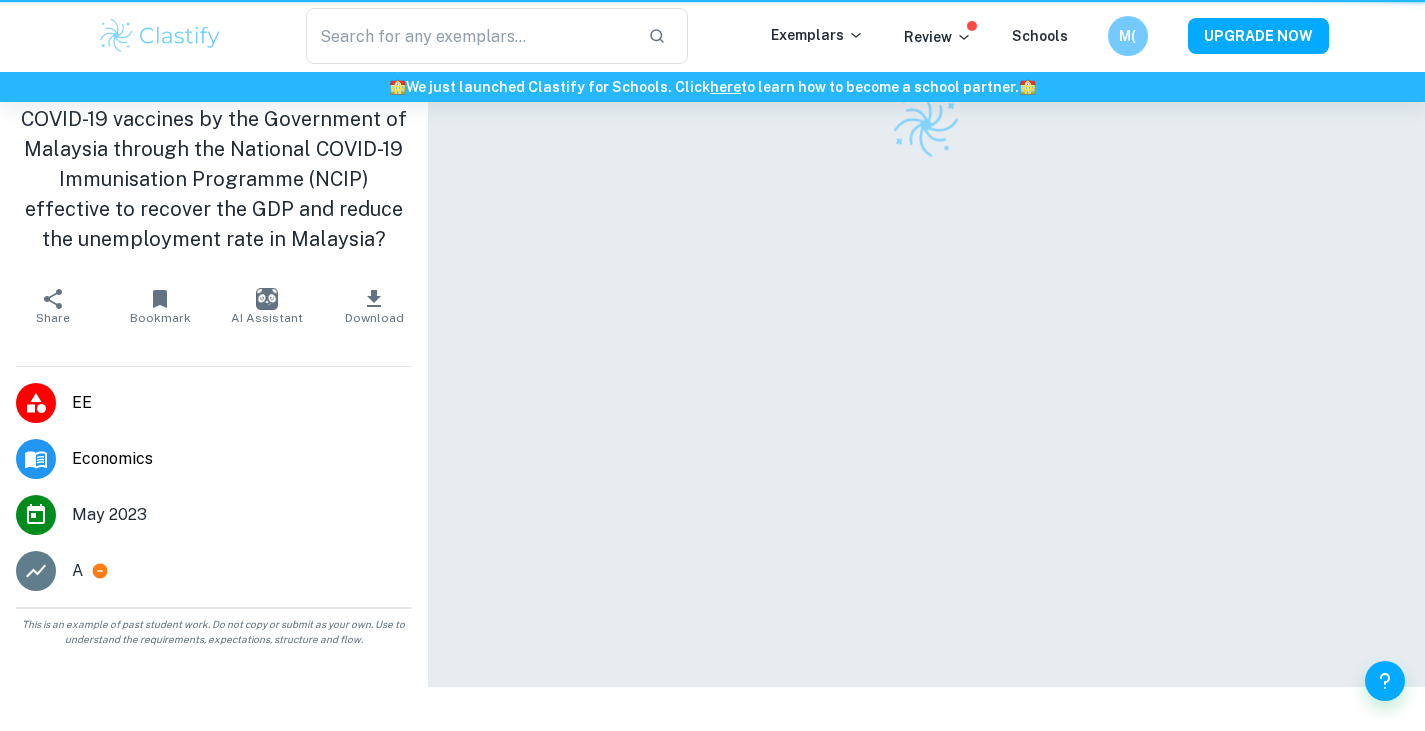 scroll, scrollTop: 0, scrollLeft: 0, axis: both 